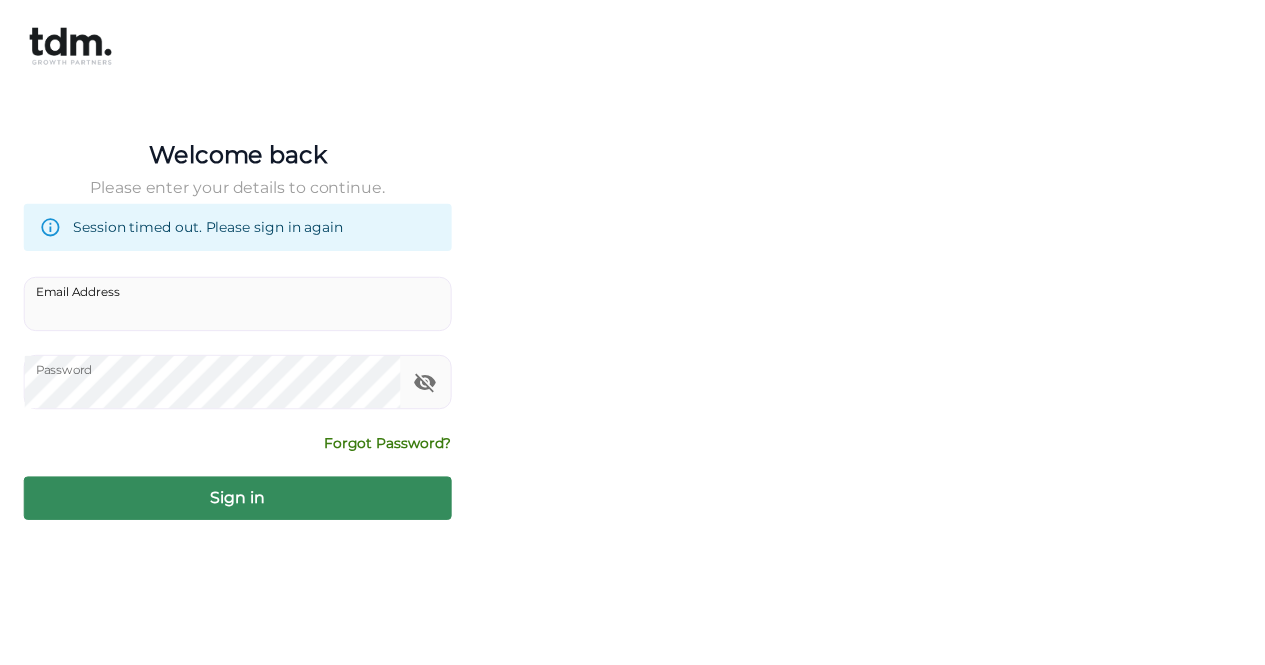 scroll, scrollTop: 0, scrollLeft: 0, axis: both 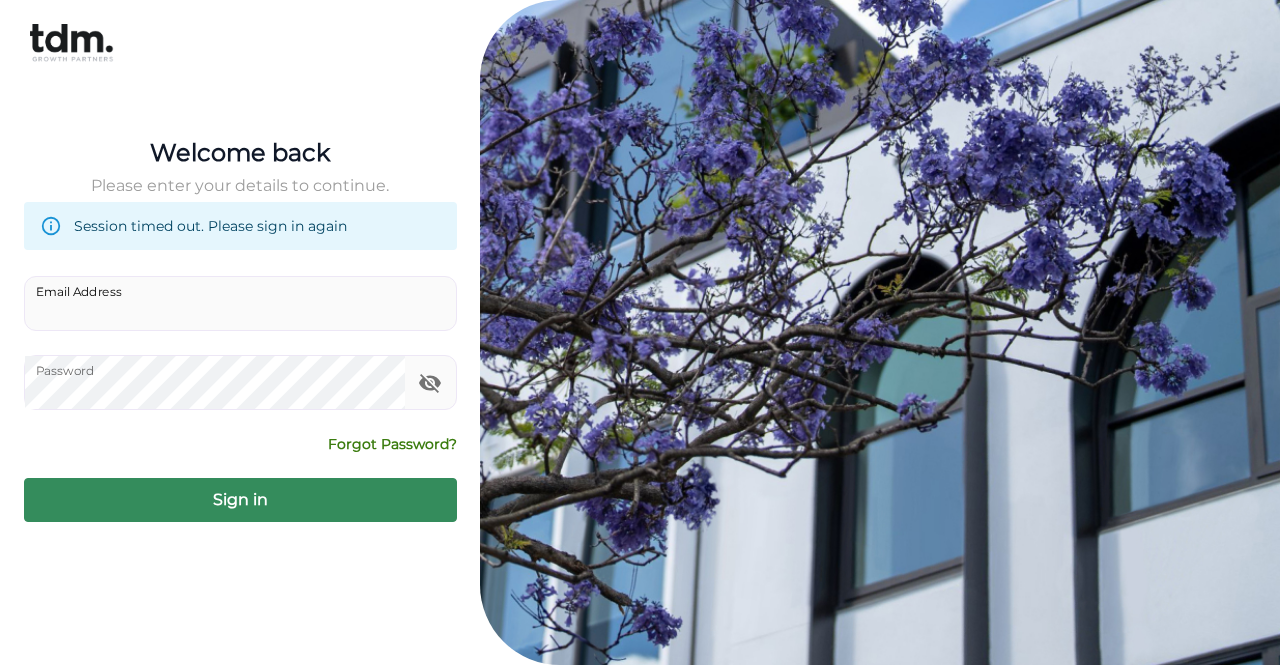 click on "Email Address" at bounding box center [240, 303] 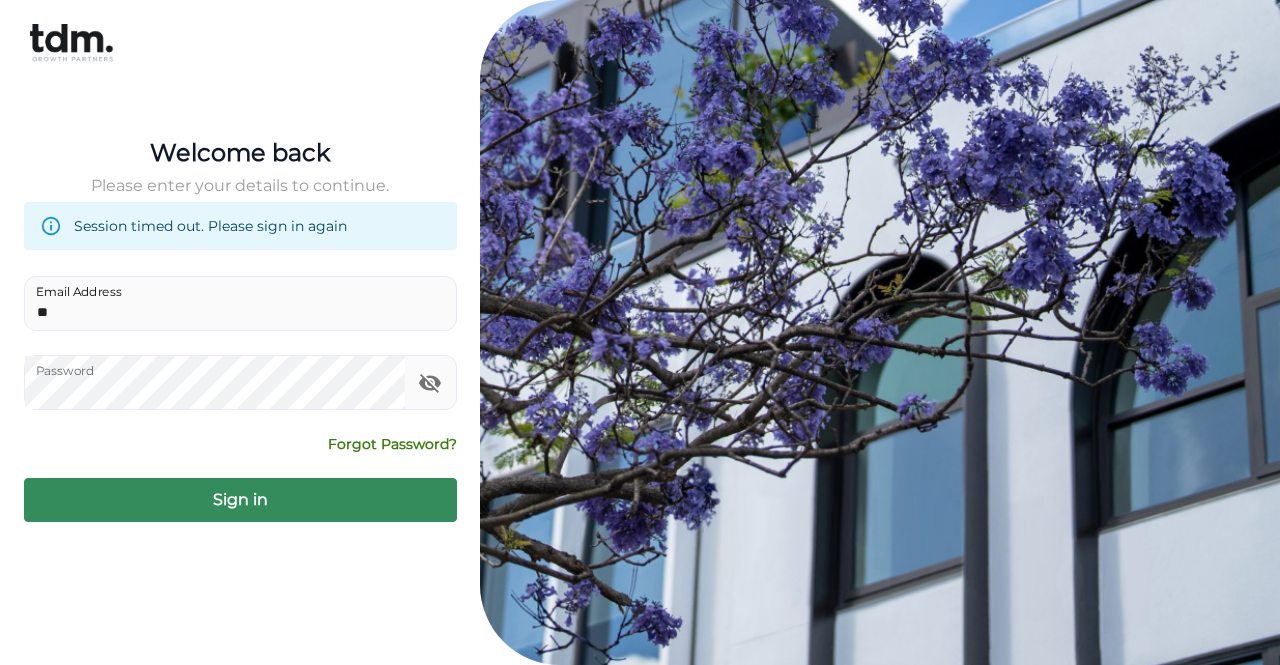 type on "*" 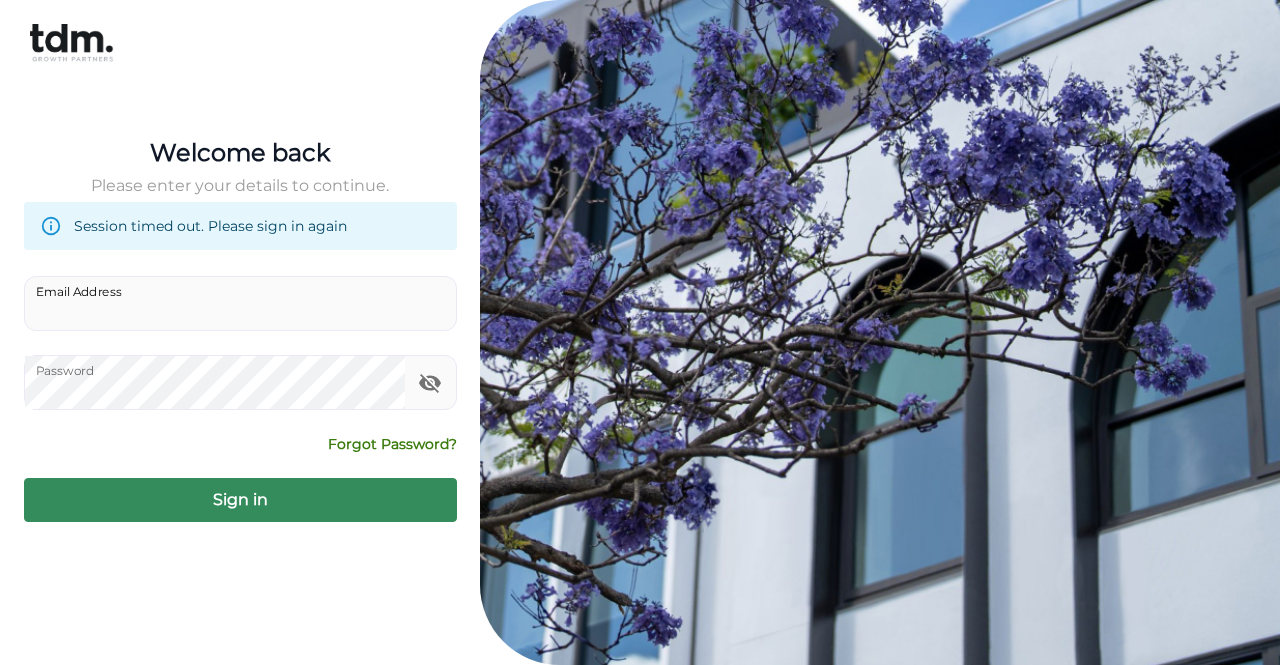 click on "Email Address" at bounding box center [240, 303] 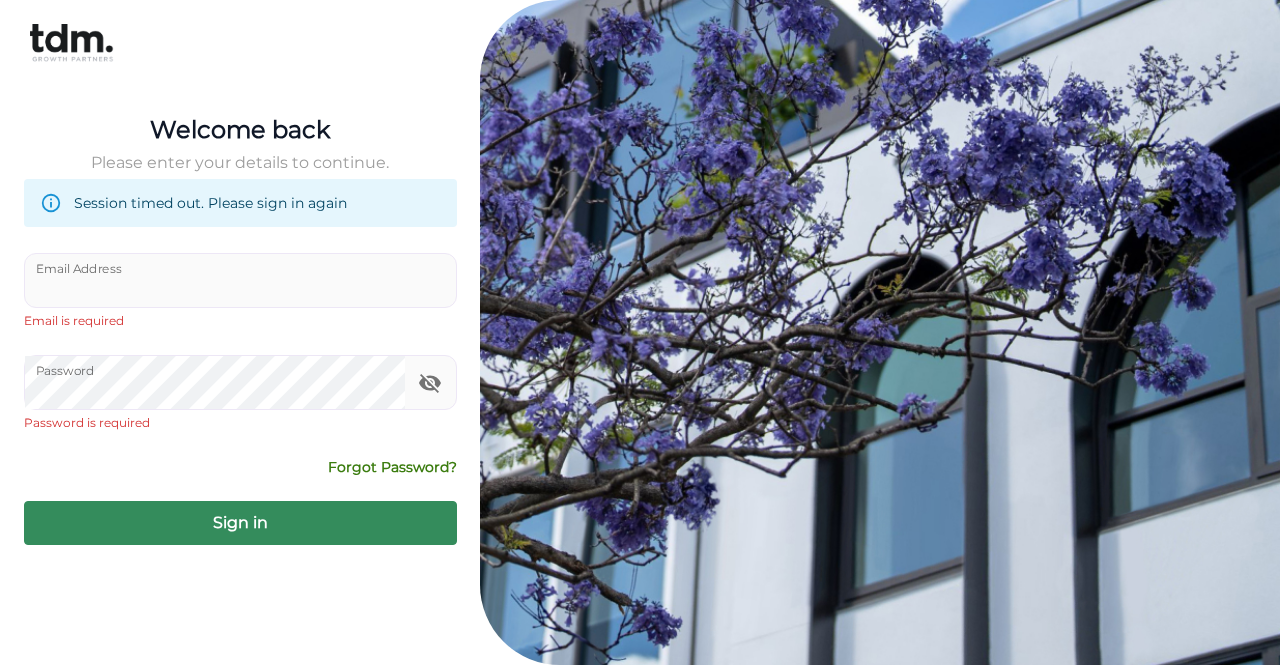 type on "**********" 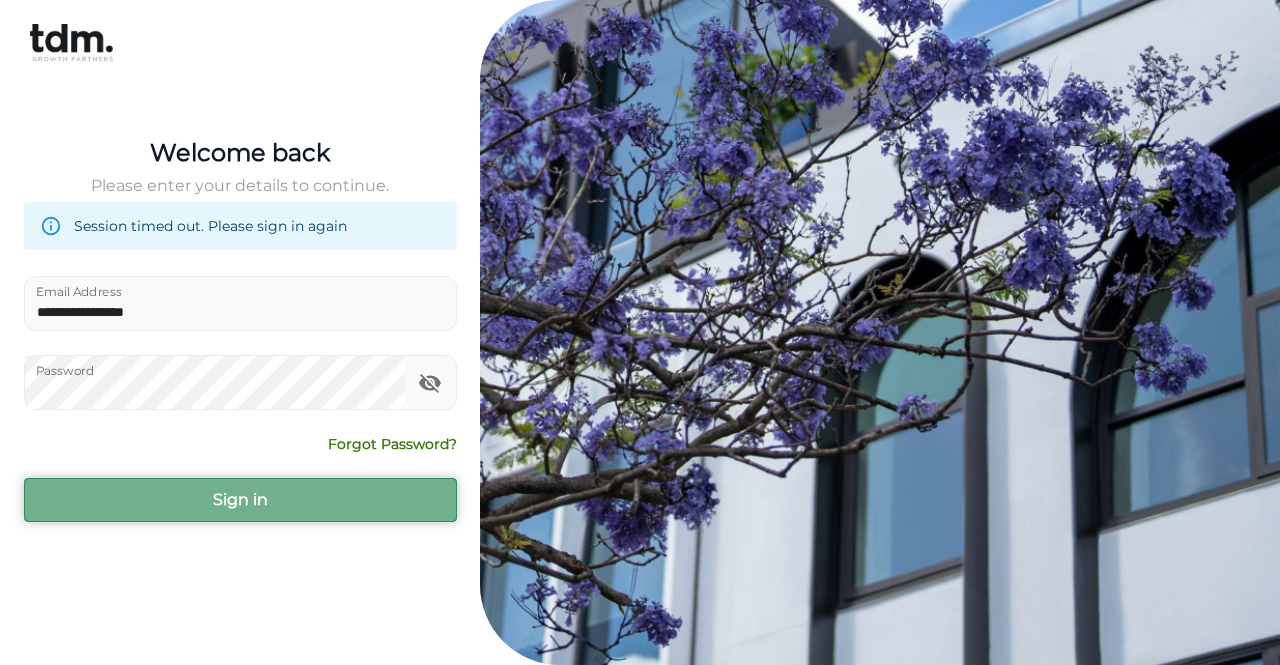 click on "Sign in" at bounding box center (240, 500) 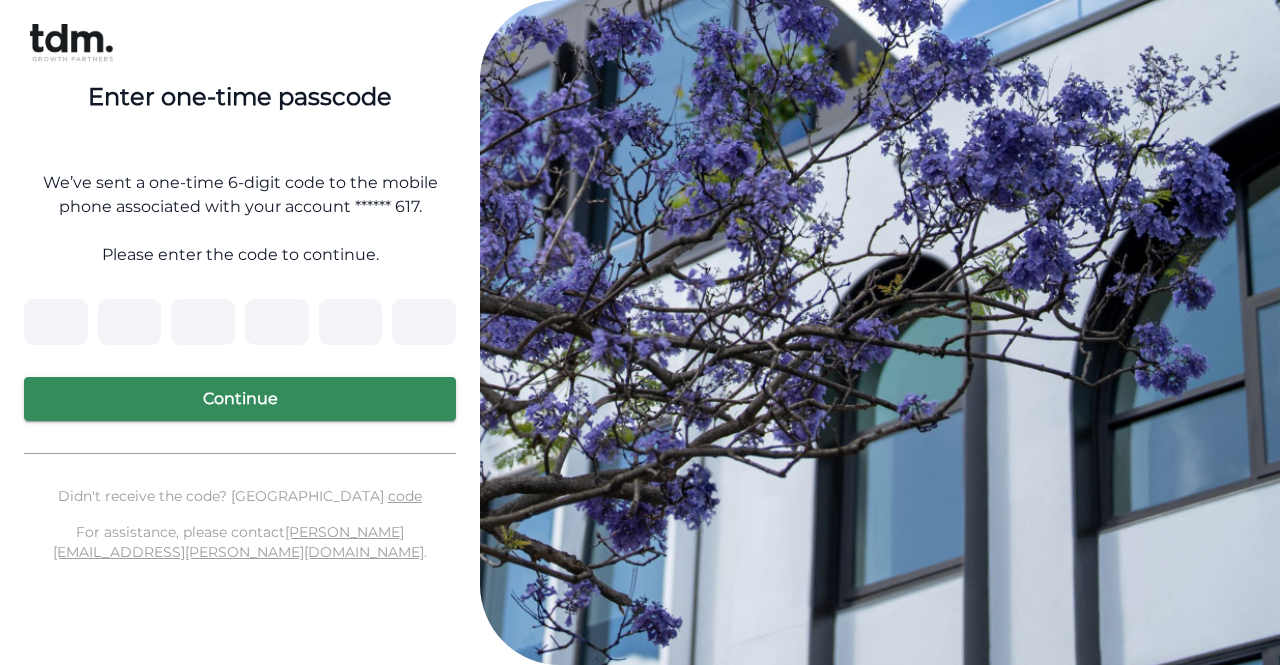 type on "*" 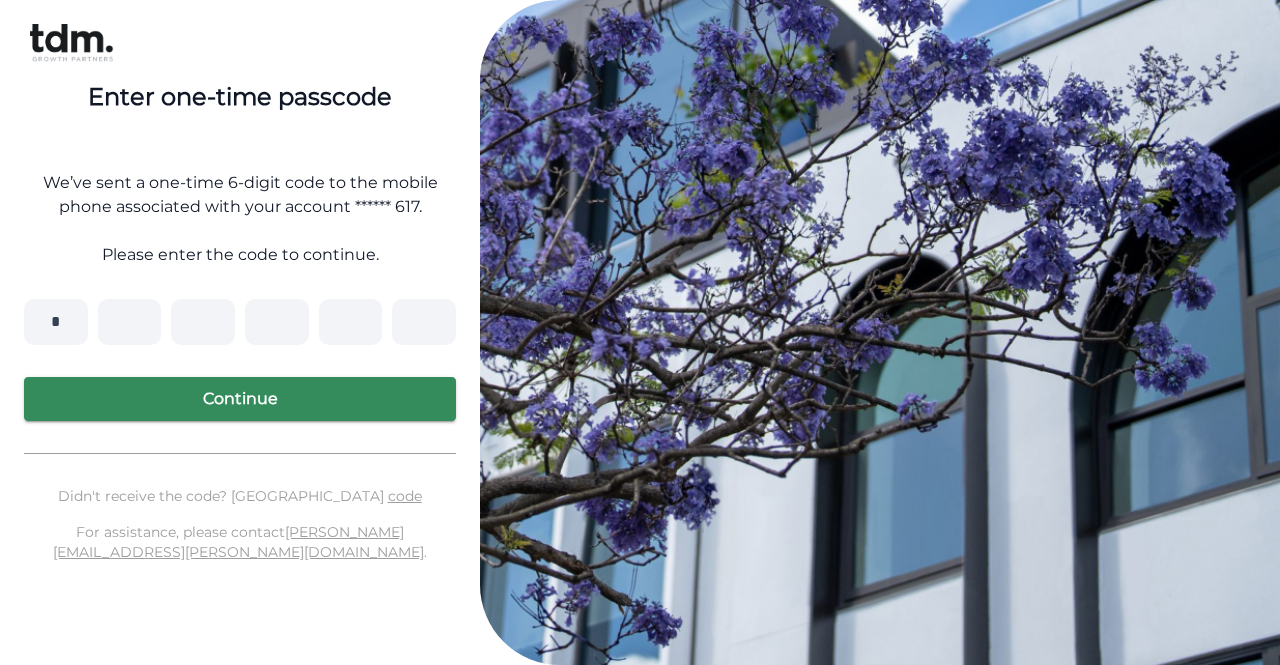 type on "*" 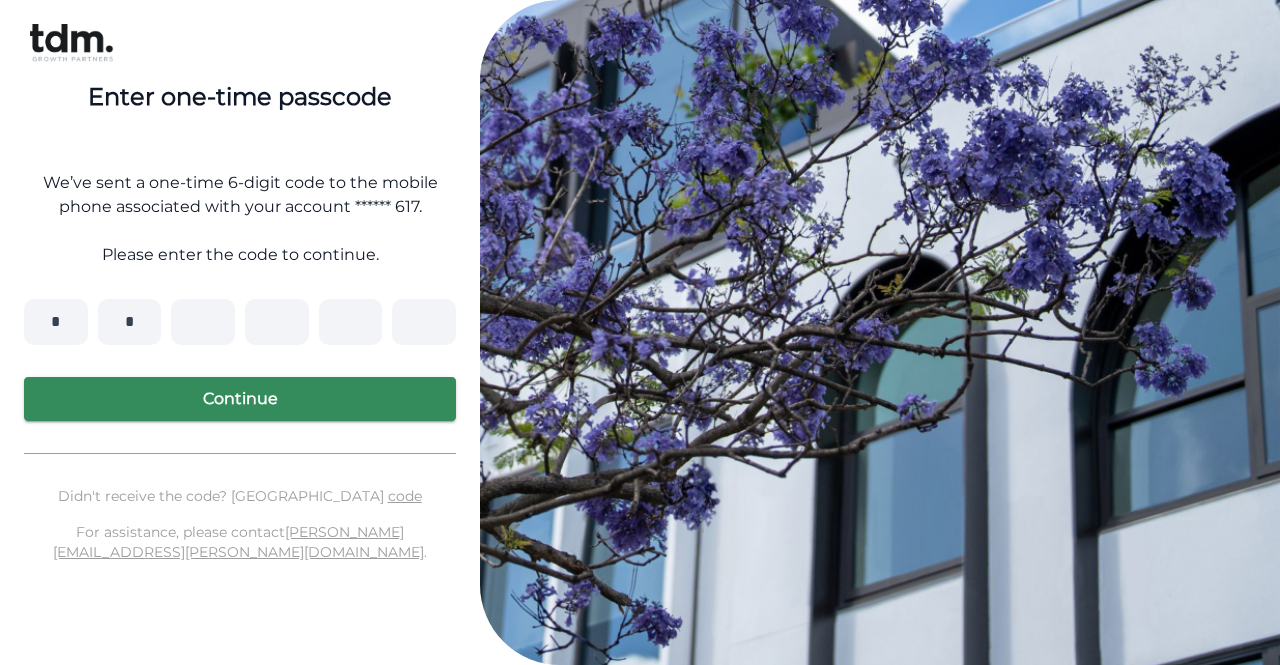 type on "*" 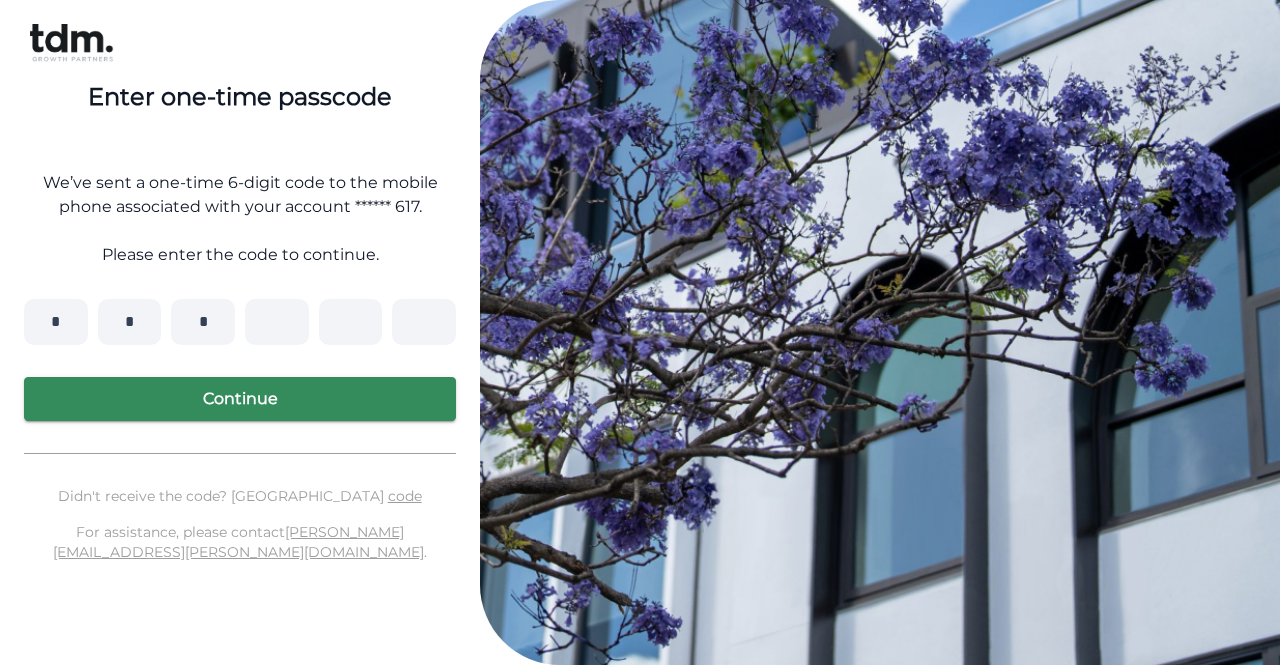 type on "*" 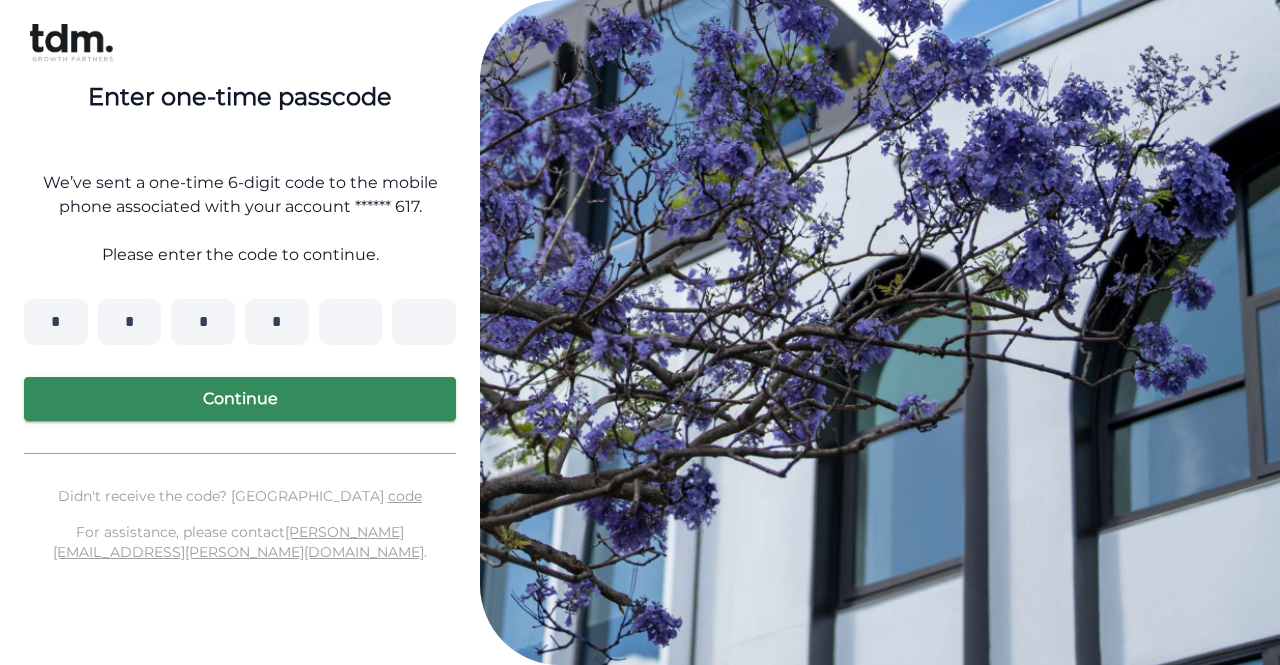 type on "*" 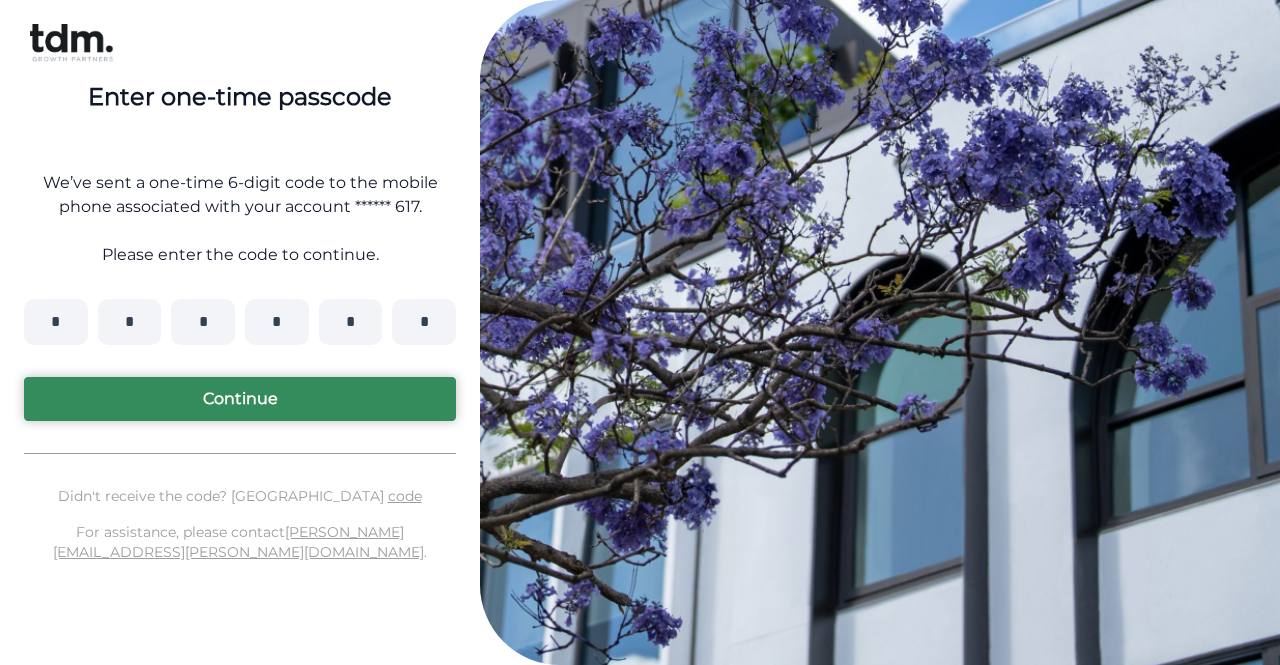 type on "*" 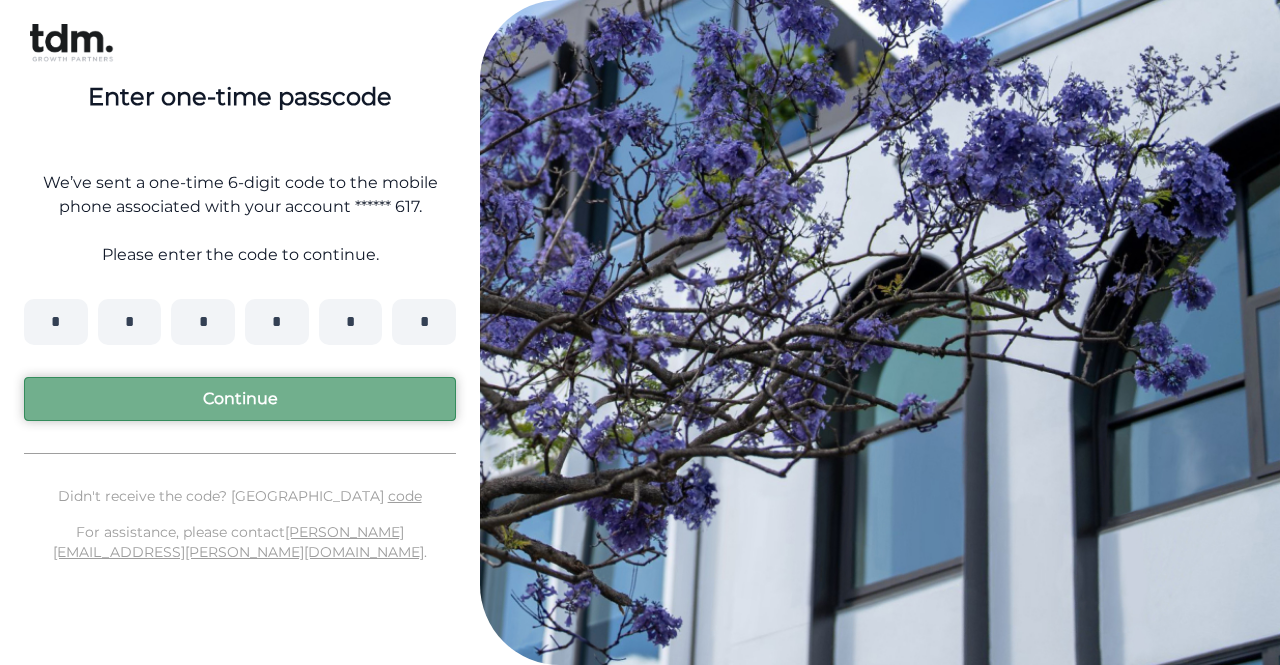 click on "Continue" at bounding box center [240, 399] 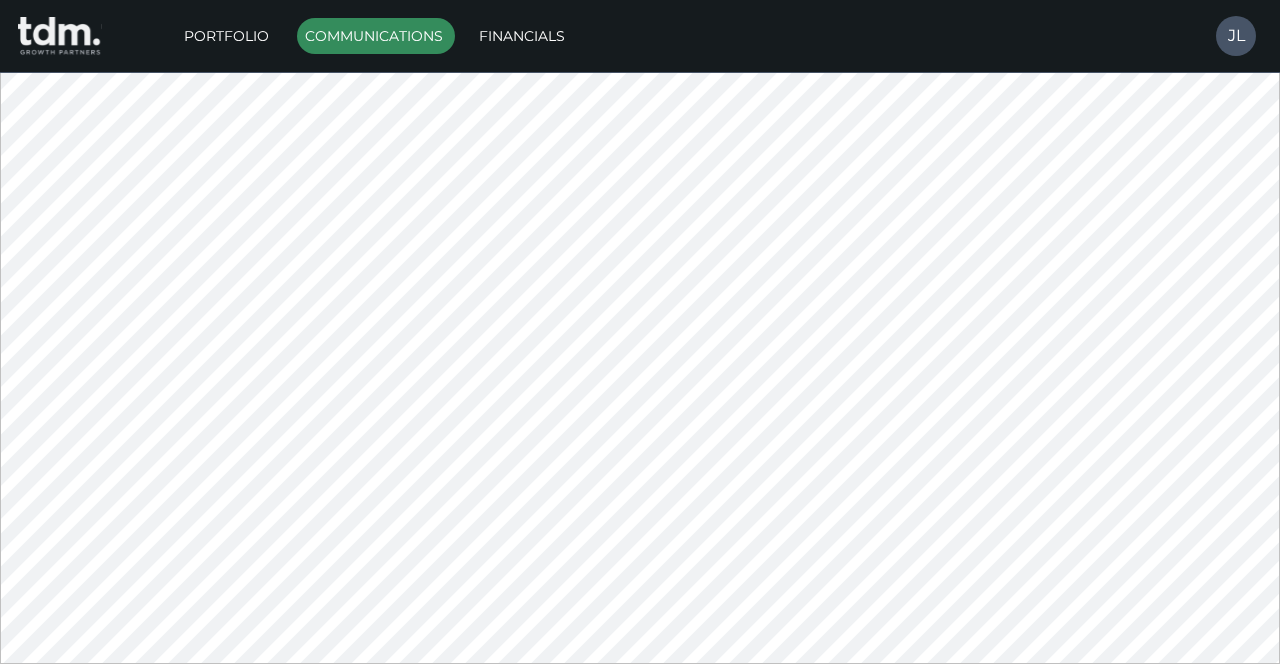 click on "Portfolio" at bounding box center [228, 36] 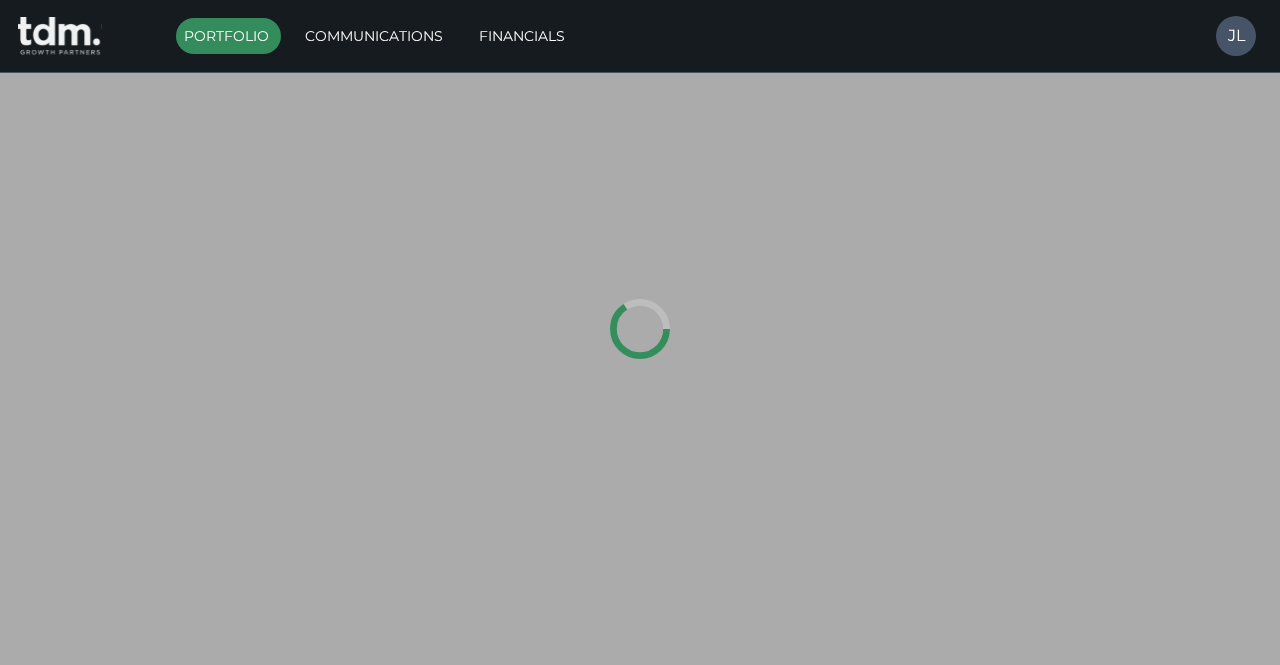 type on "********" 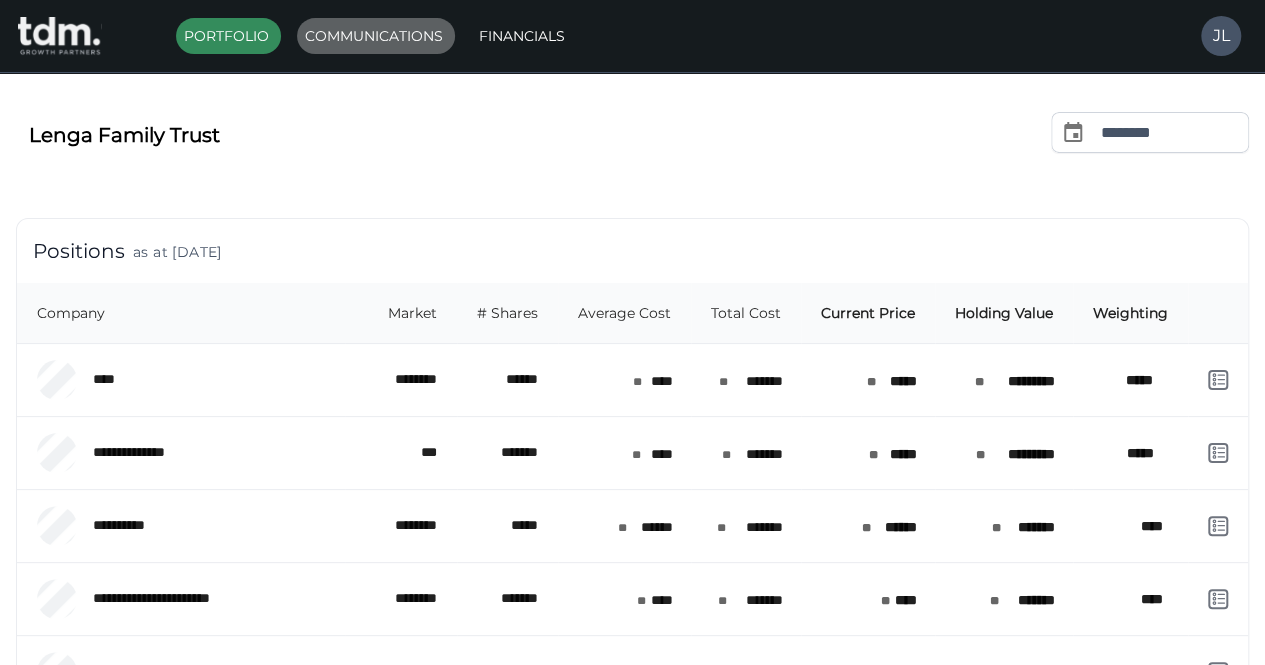 click on "Communications" at bounding box center [376, 36] 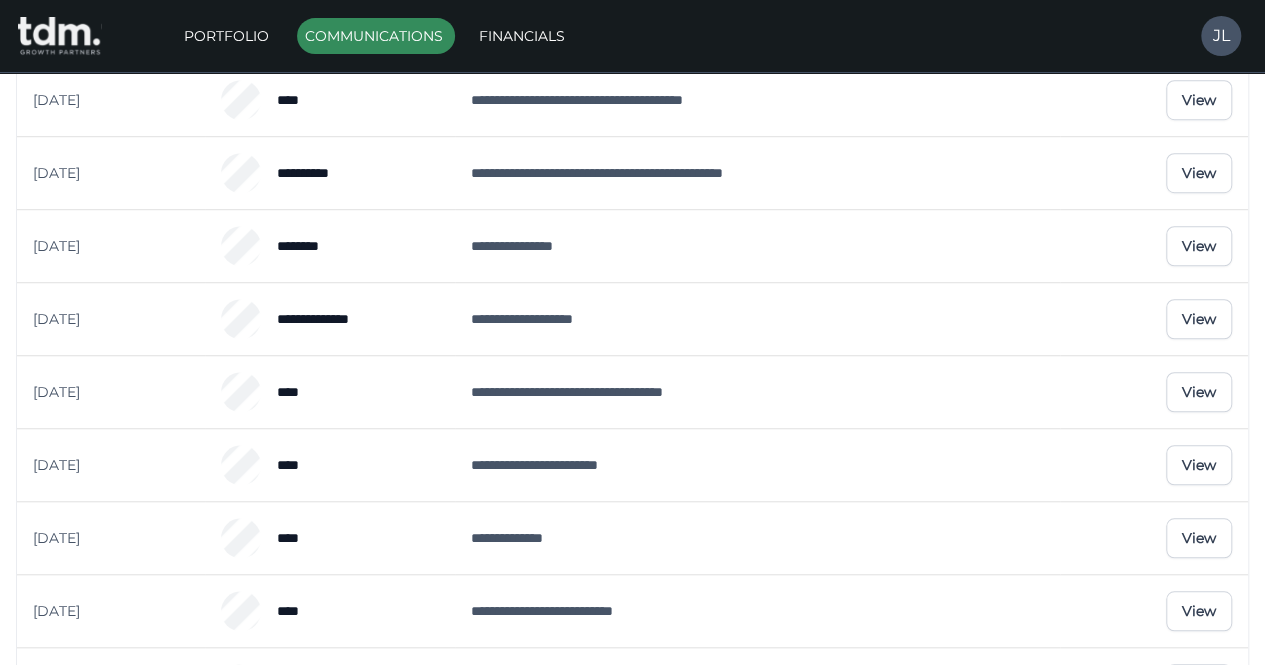 scroll, scrollTop: 600, scrollLeft: 0, axis: vertical 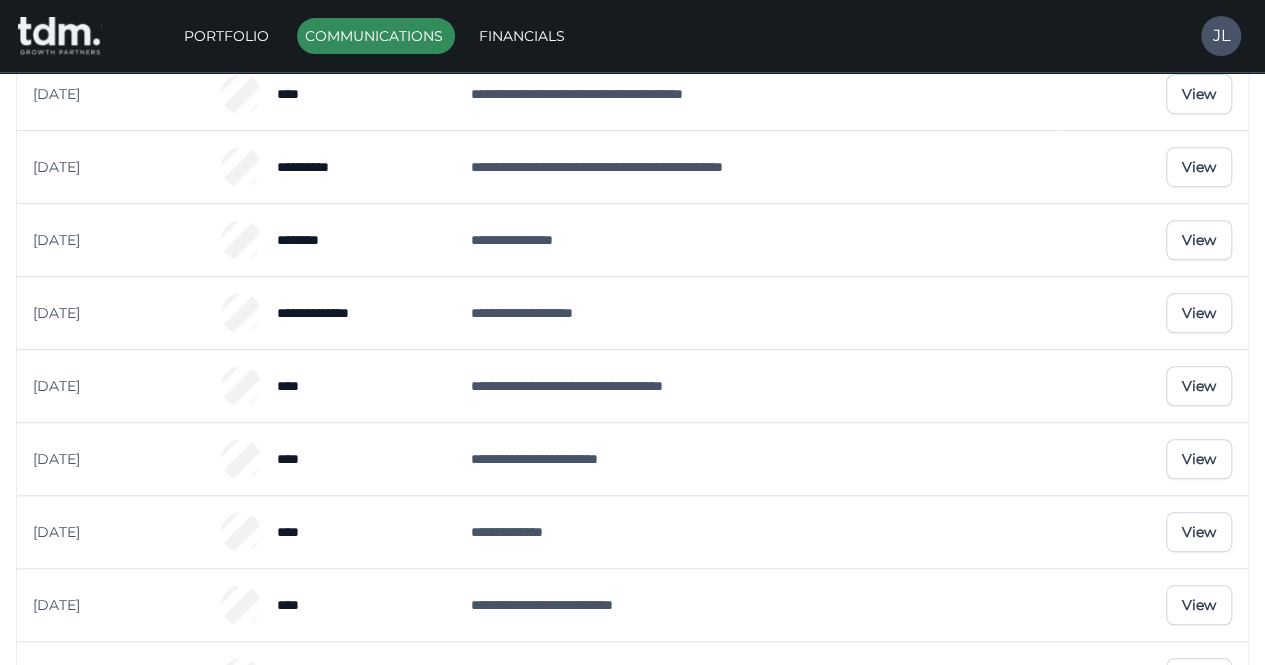 click on "View" at bounding box center (1199, 386) 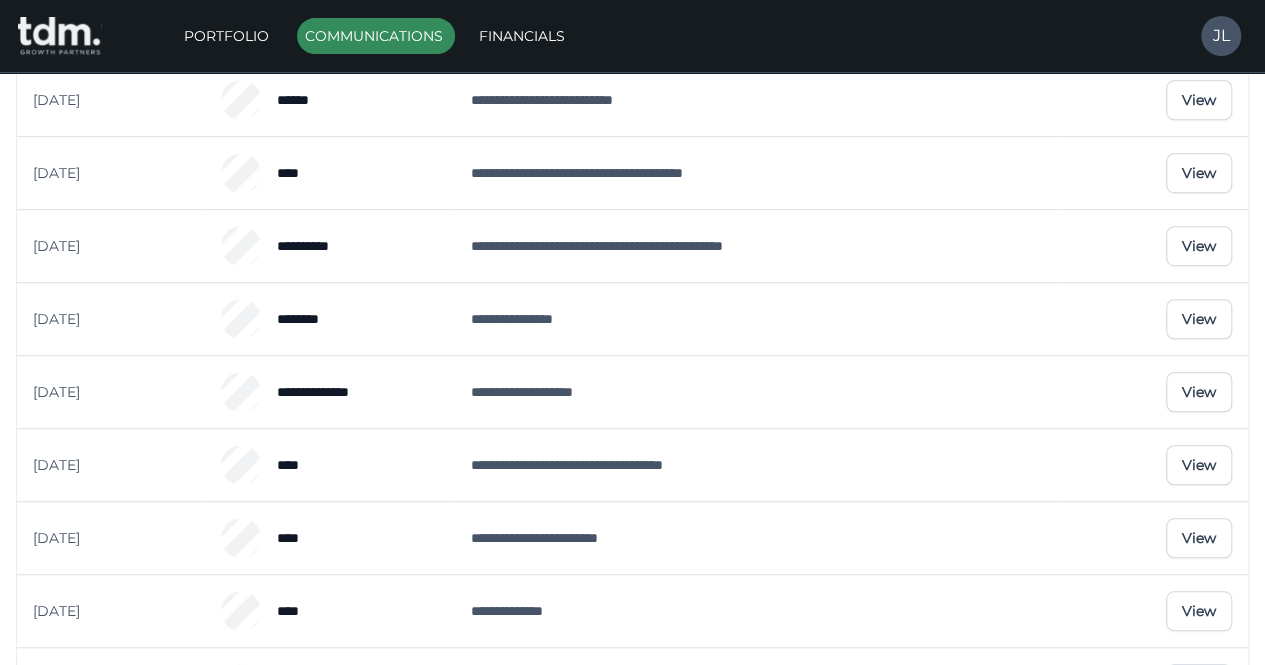 scroll, scrollTop: 520, scrollLeft: 0, axis: vertical 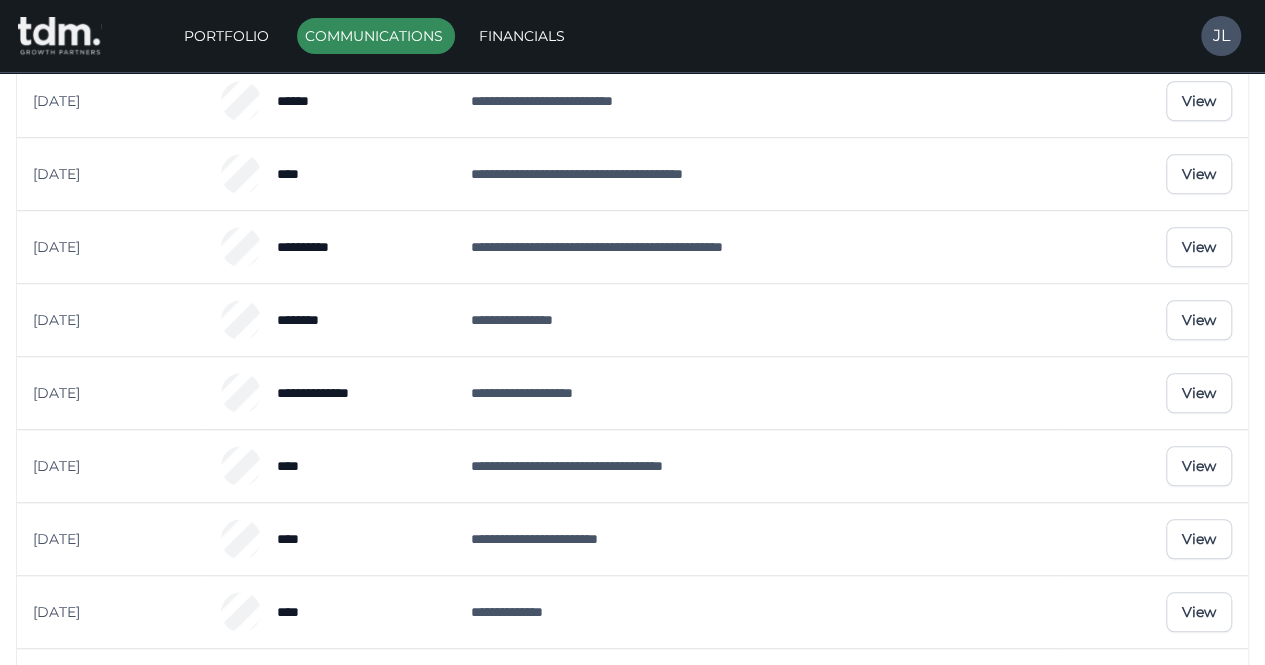 click on "**********" at bounding box center [757, 174] 